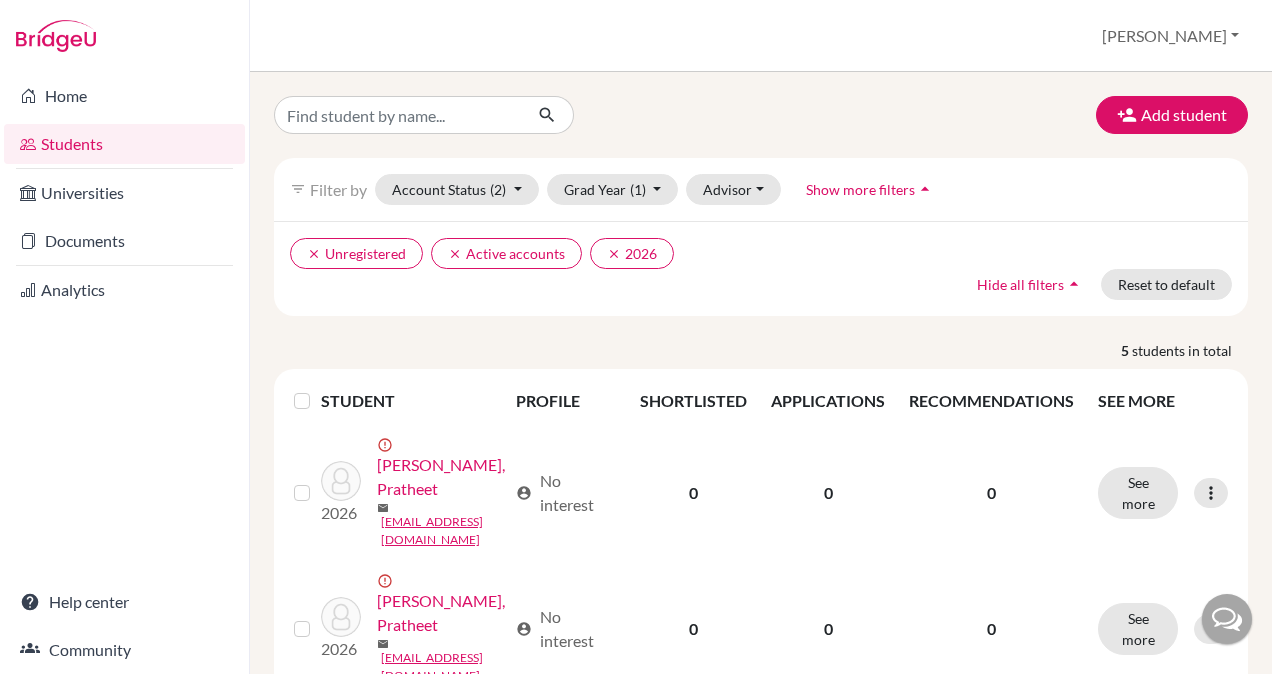 scroll, scrollTop: 0, scrollLeft: 0, axis: both 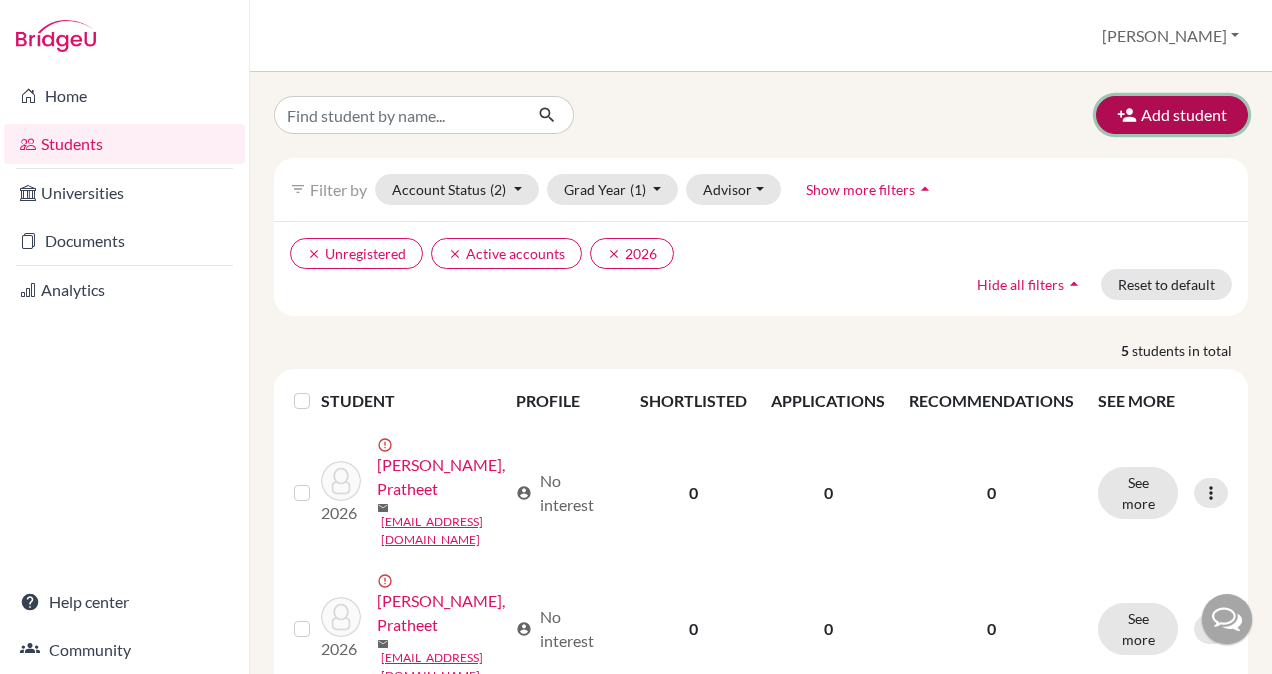 click on "Add student" at bounding box center (1172, 115) 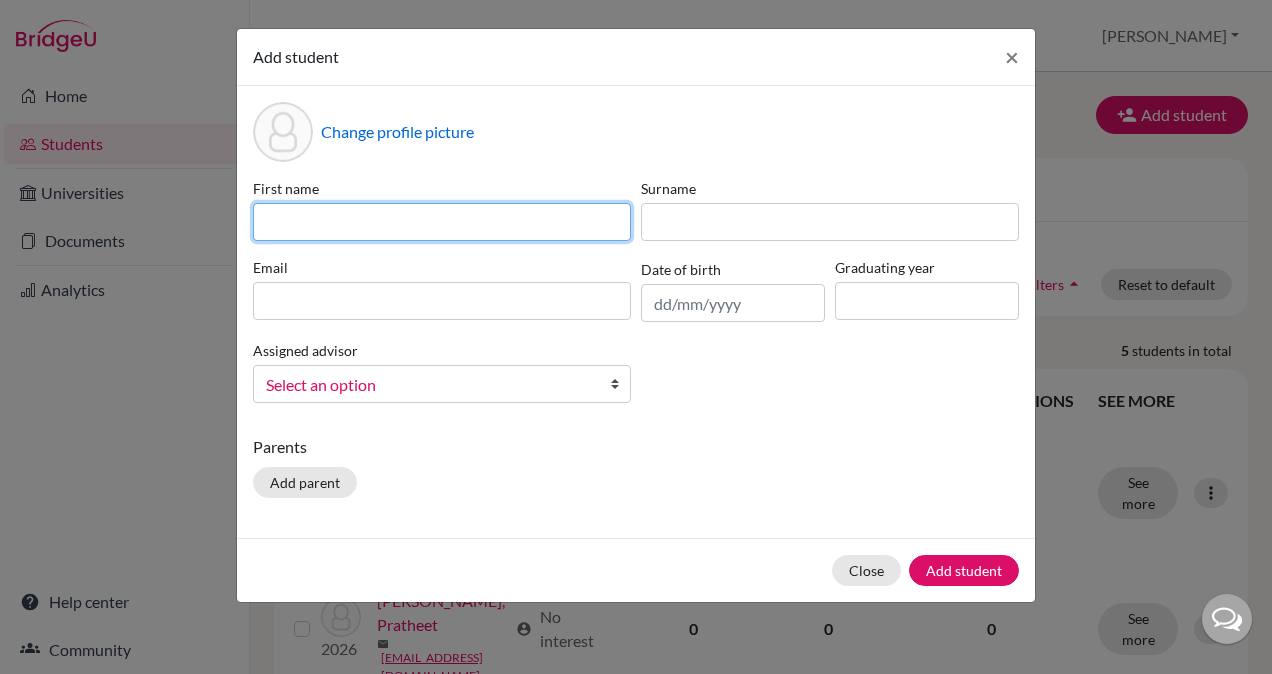 click at bounding box center (442, 222) 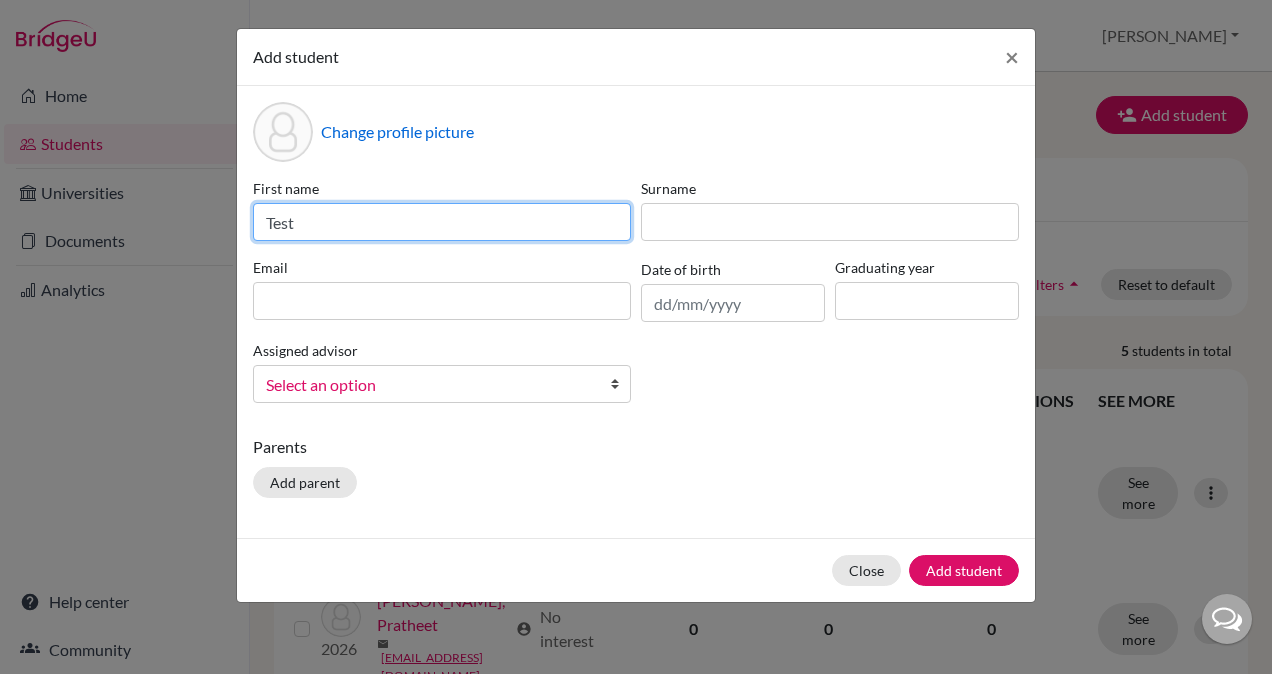 type on "Test" 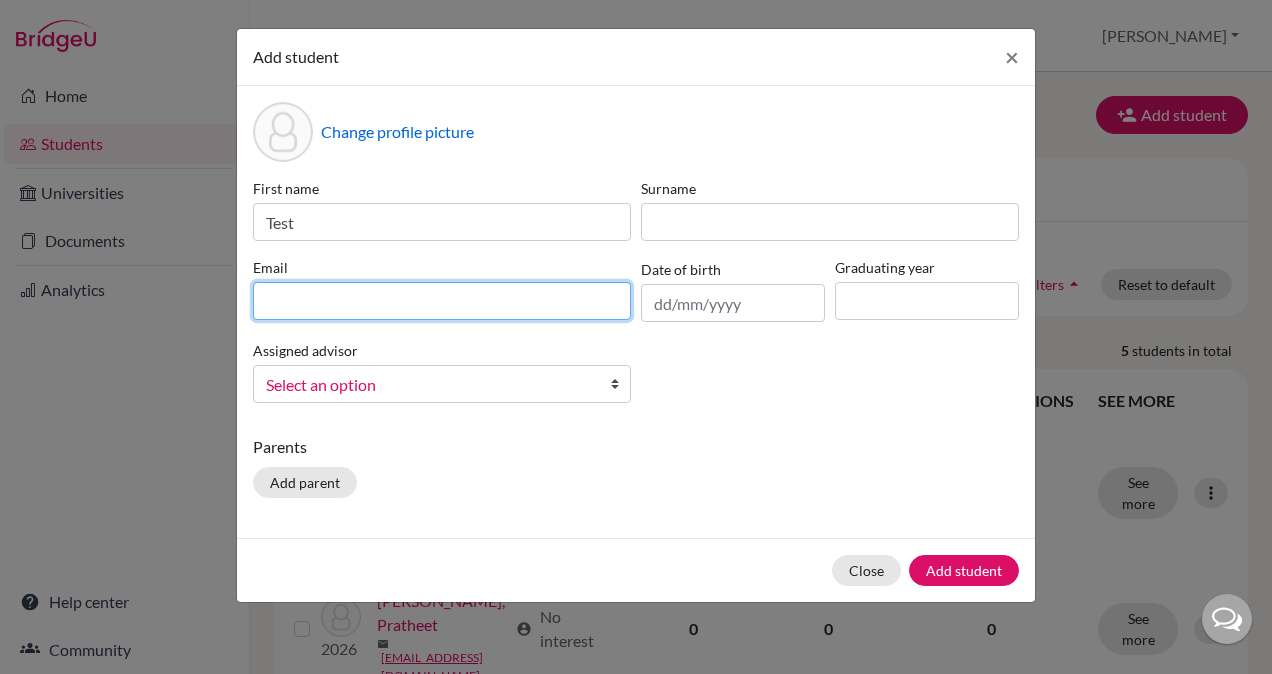 click at bounding box center [442, 301] 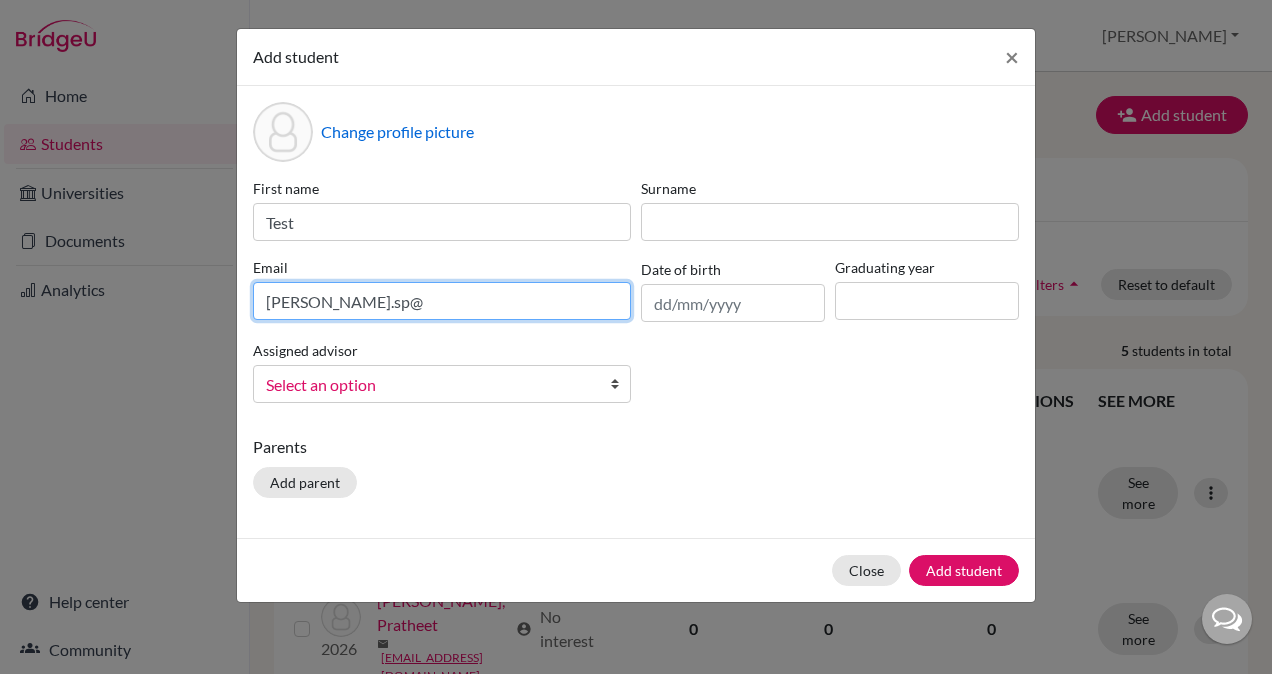 type on "madhusmita.sp@gmail.com" 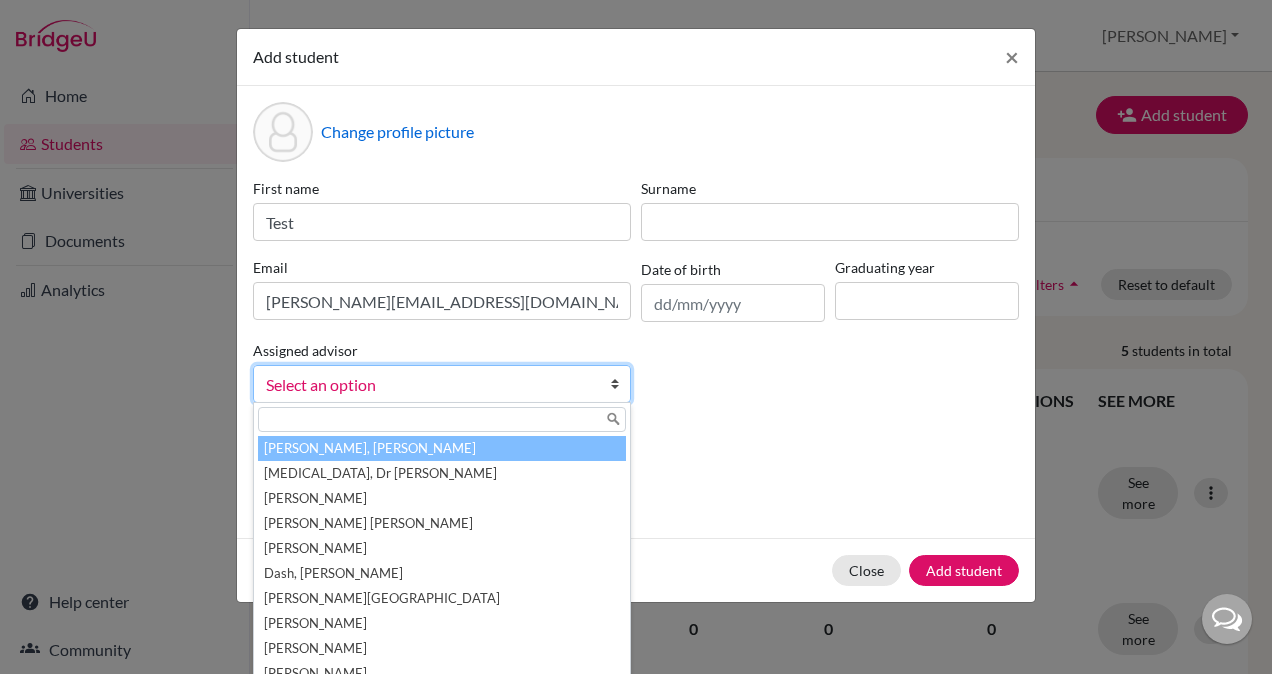 click on "Select an option" at bounding box center [429, 385] 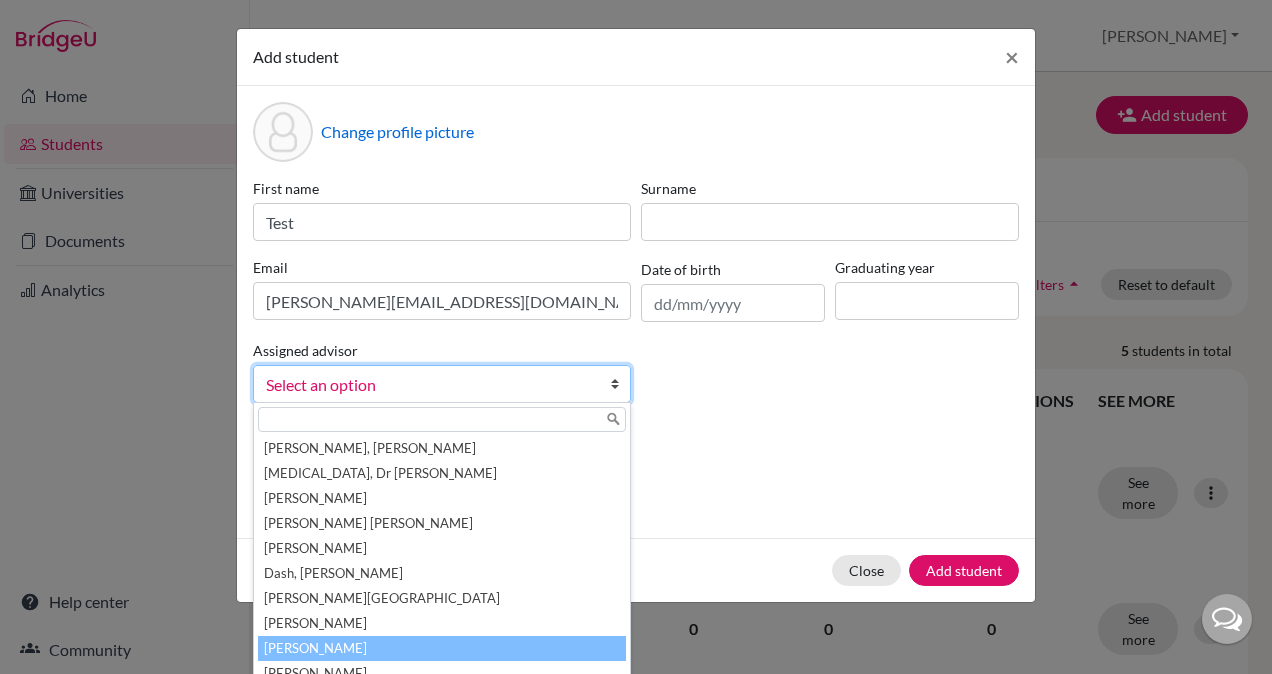 click on "[PERSON_NAME]" at bounding box center [442, 648] 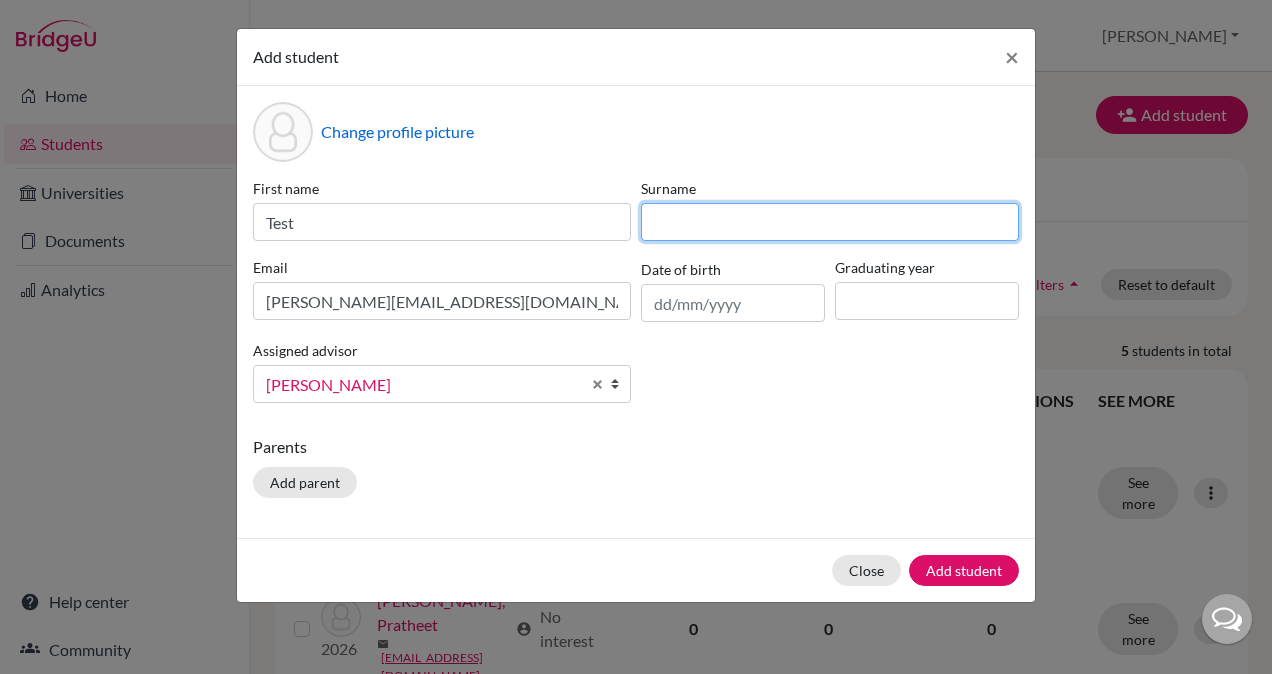 click at bounding box center (830, 222) 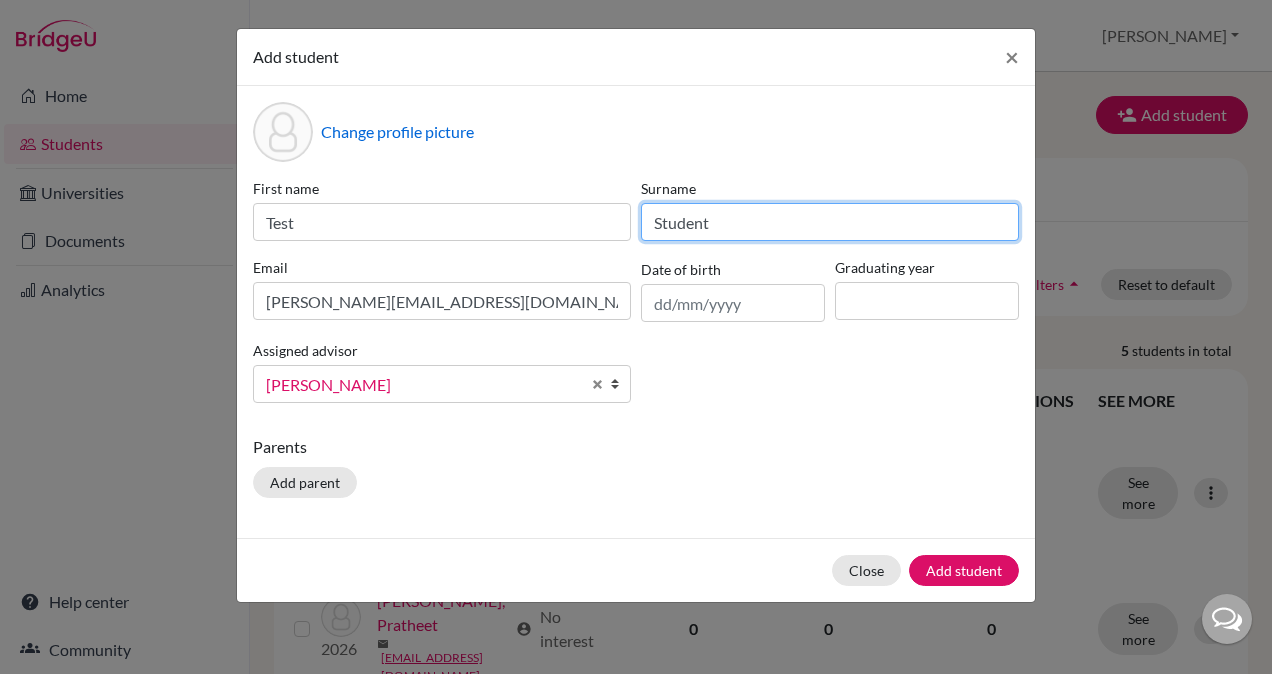 type on "Students" 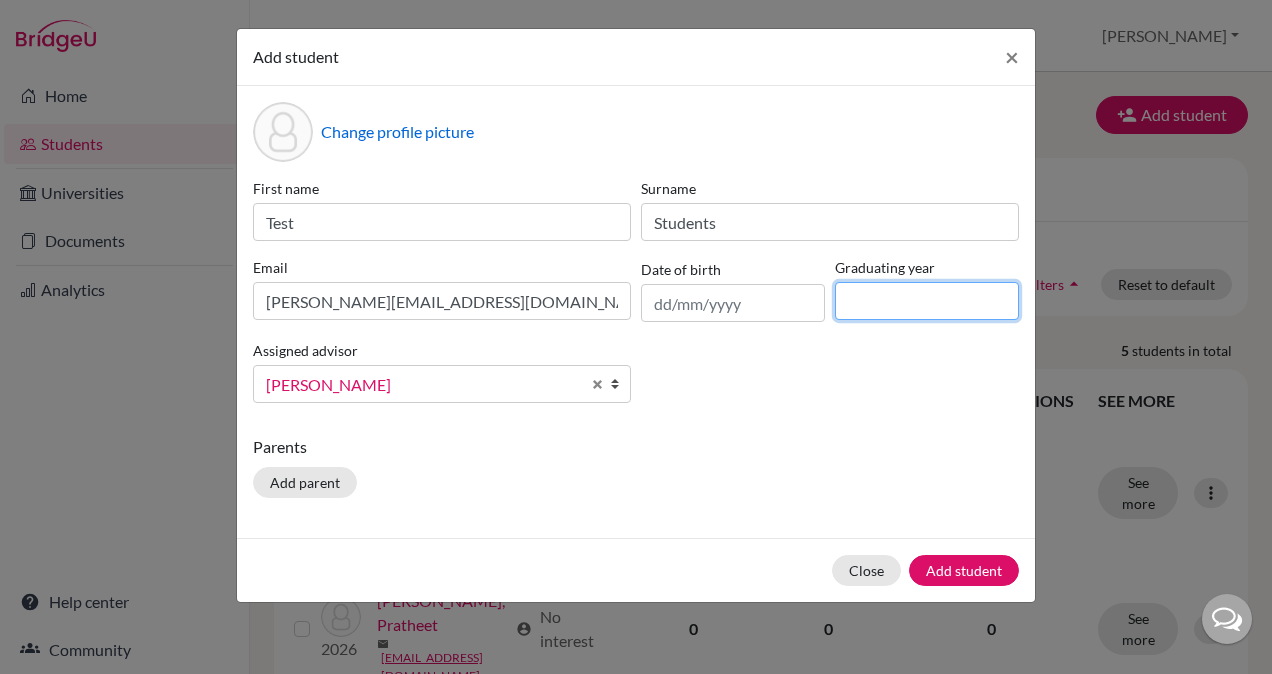 click at bounding box center (927, 301) 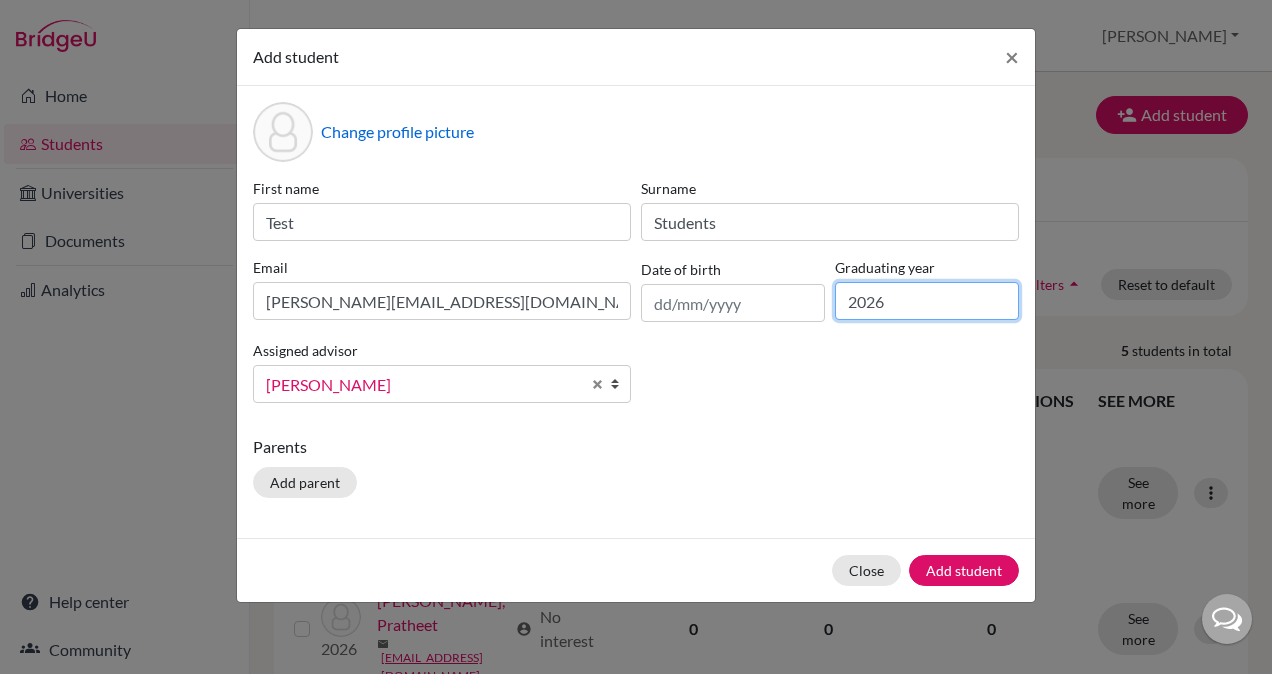 type on "2026" 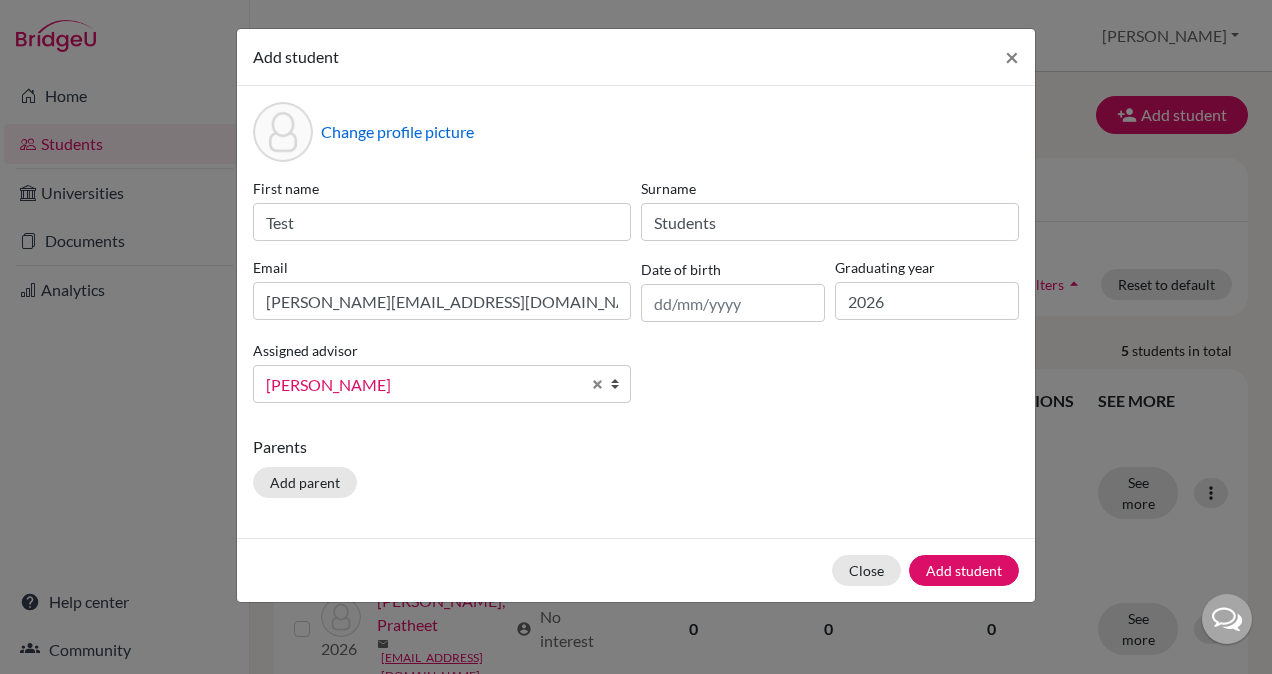 click on "First name Test Surname Students Email madhusmita.sp@gmail.com Date of birth Graduating year 2026 Assigned advisor Akki, Santosk Kumar Bal, Dr Sunita  BHIMARAJU, GS Chandra Sahoo, Kartick Das, Nivedita Dash, Swagatika Khan, Sajeela Khator, Shiv Mohanty, Madhusmita Mohanty, Vinita Pattanaik, Santosh Kumar Rath, Chandralekha Sahu, Suprava Salesse, Anne Laure Samal, Ranjita Sharma, Shweta Suar, Sanjay Sunder, Shyam Sundhar), Sundharamoorthy Swarnakar, Asit Tripathy, Satyabrata
Mohanty, Madhusmita
Akki, Santosk Kumar Bal, Dr Sunita  BHIMARAJU, GS Chandra Sahoo, Kartick Das, Nivedita Dash, Swagatika Khan, Sajeela Khator, Shiv Mohanty, Madhusmita Mohanty, Vinita Pattanaik, Santosh Kumar Rath, Chandralekha Sahu, Suprava Salesse, Anne Laure Samal, Ranjita Sharma, Shweta Suar, Sanjay Sunder, Shyam Sundhar), Sundharamoorthy Swarnakar, Asit Tripathy, Satyabrata" at bounding box center [636, 298] 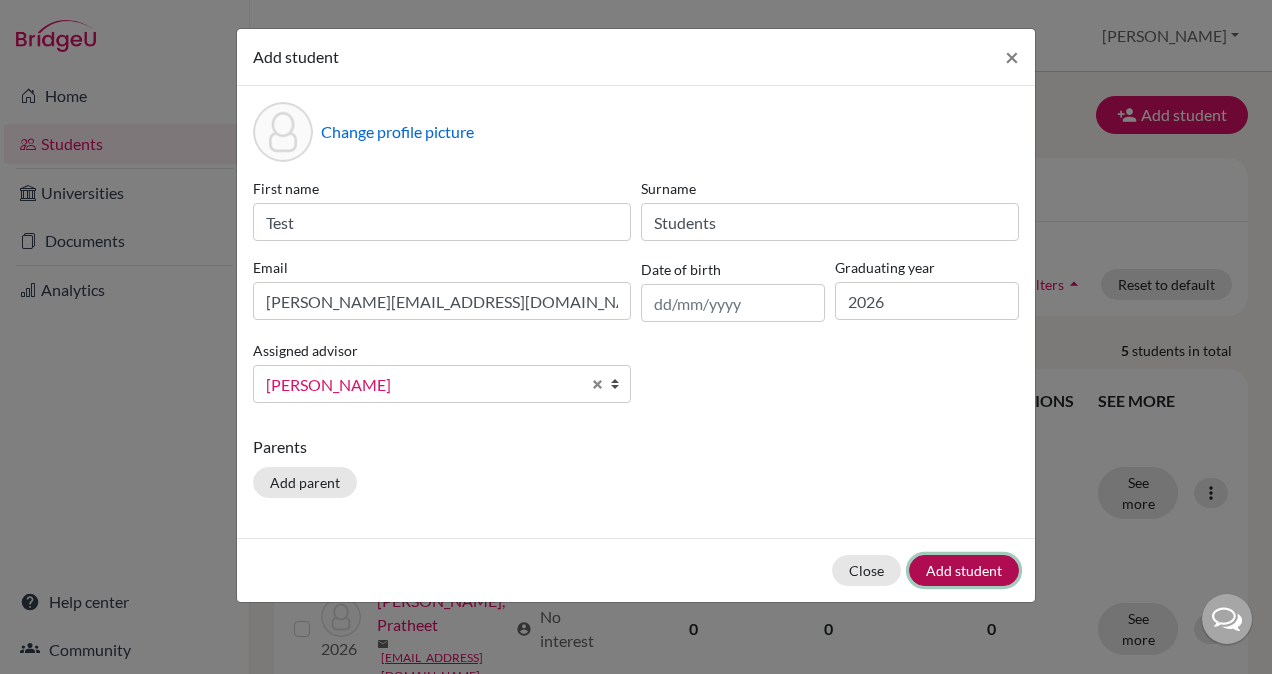 click on "Add student" at bounding box center [964, 570] 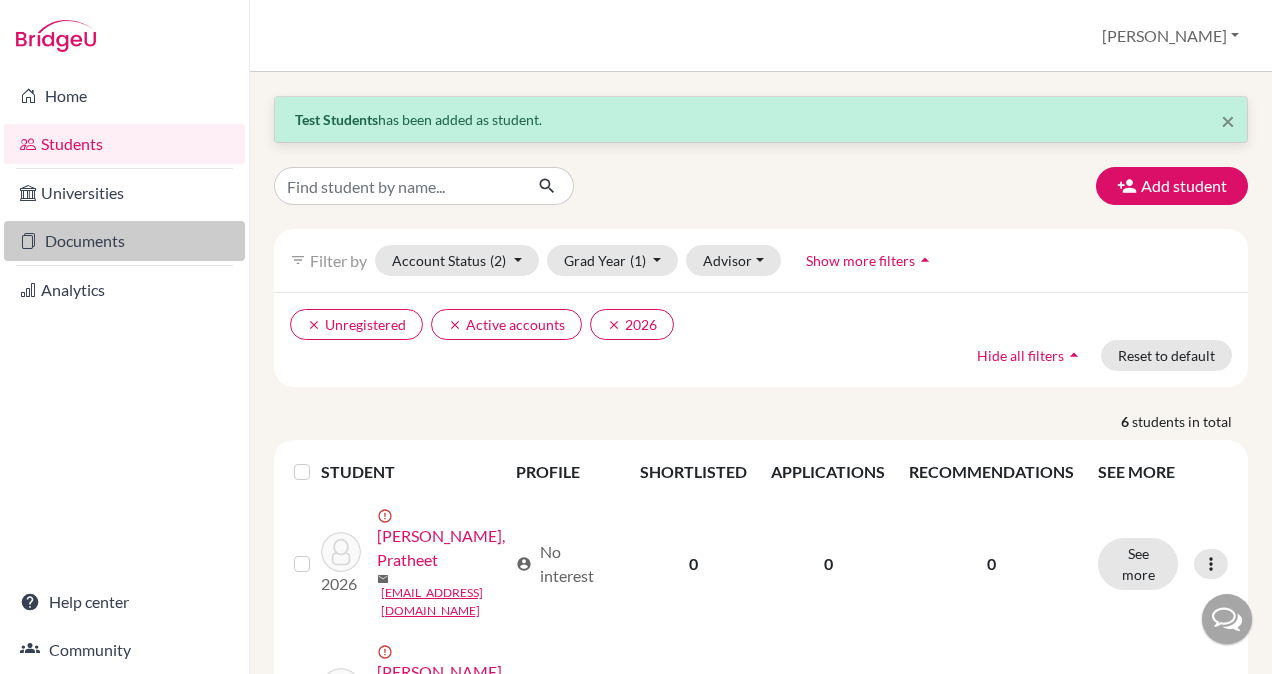 click on "Documents" at bounding box center [124, 241] 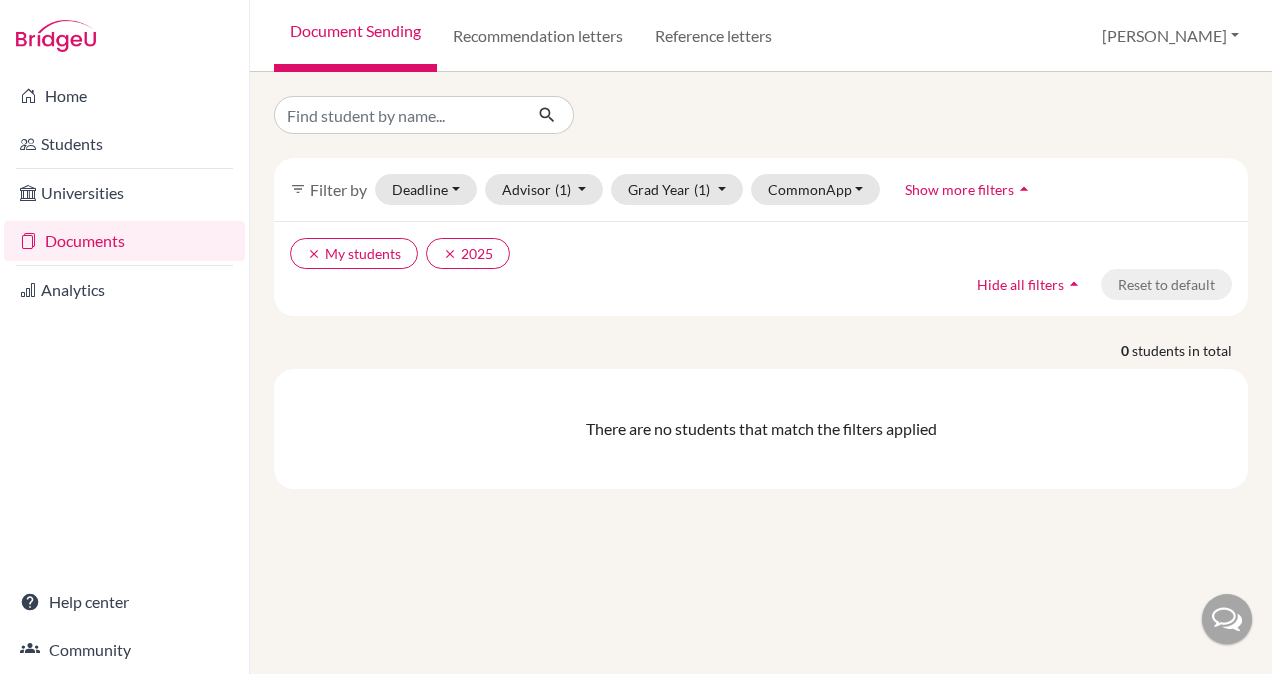 scroll, scrollTop: 0, scrollLeft: 0, axis: both 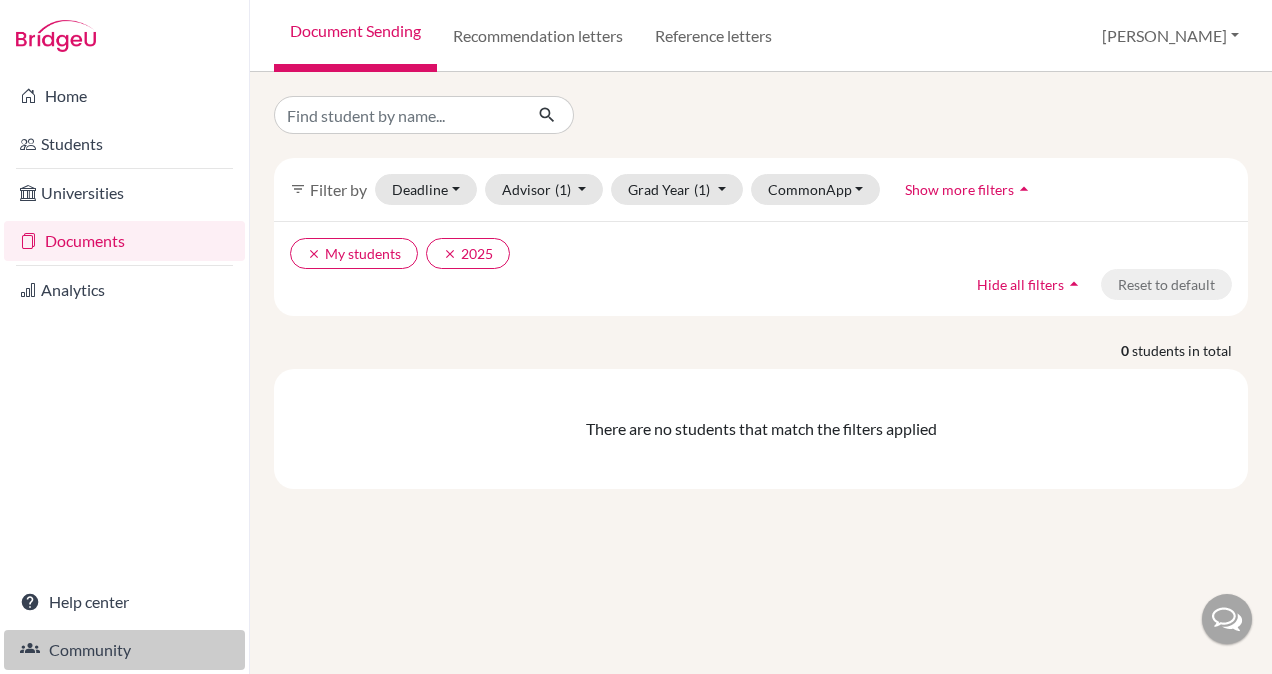 click on "Community" at bounding box center (124, 650) 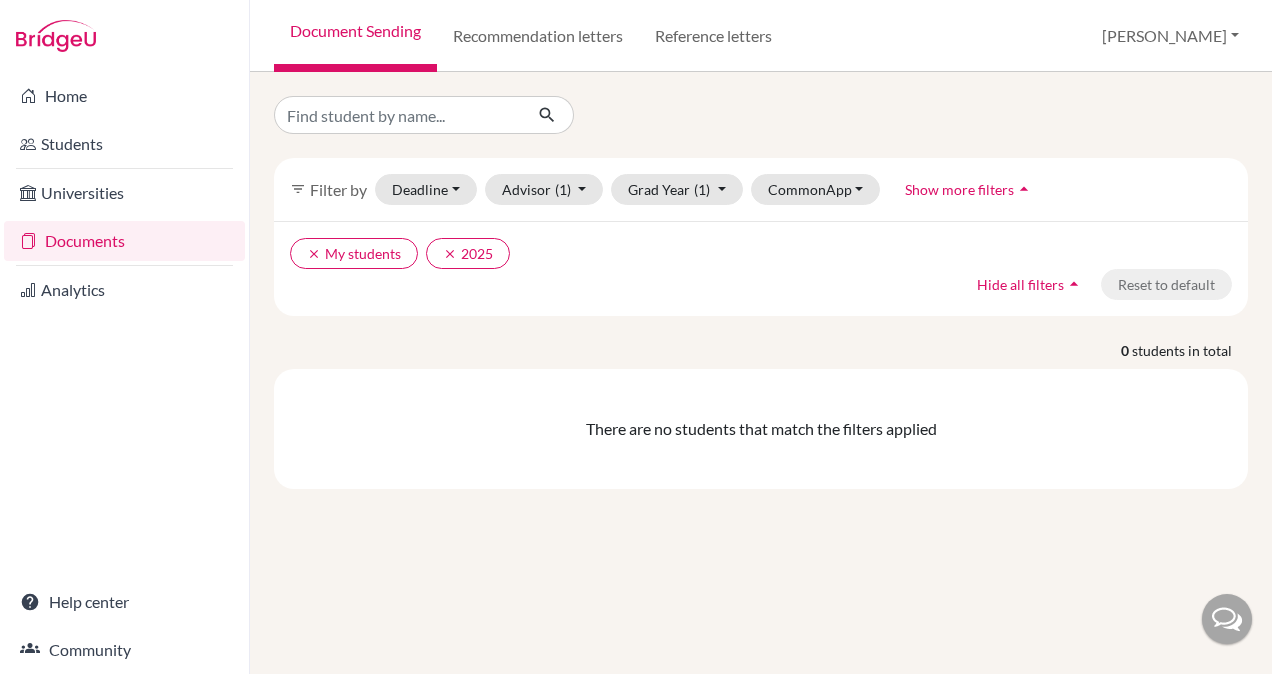 click on "Documents" at bounding box center (124, 241) 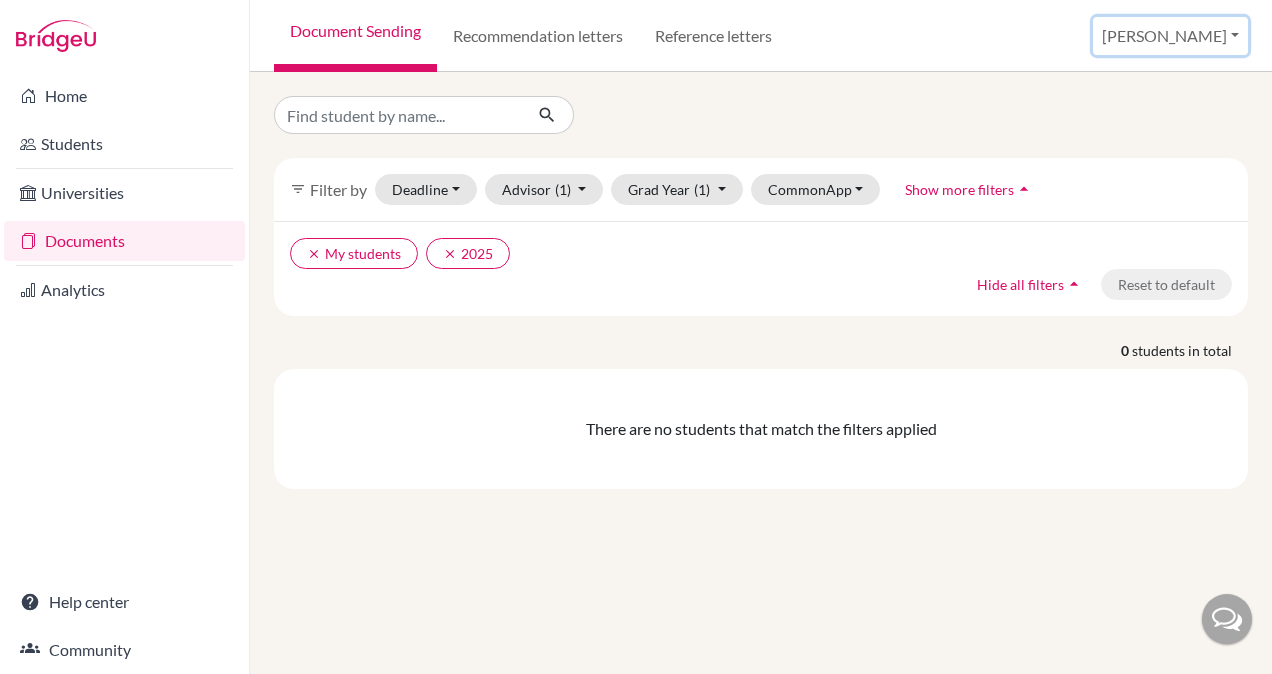 click on "[PERSON_NAME]" at bounding box center (1170, 36) 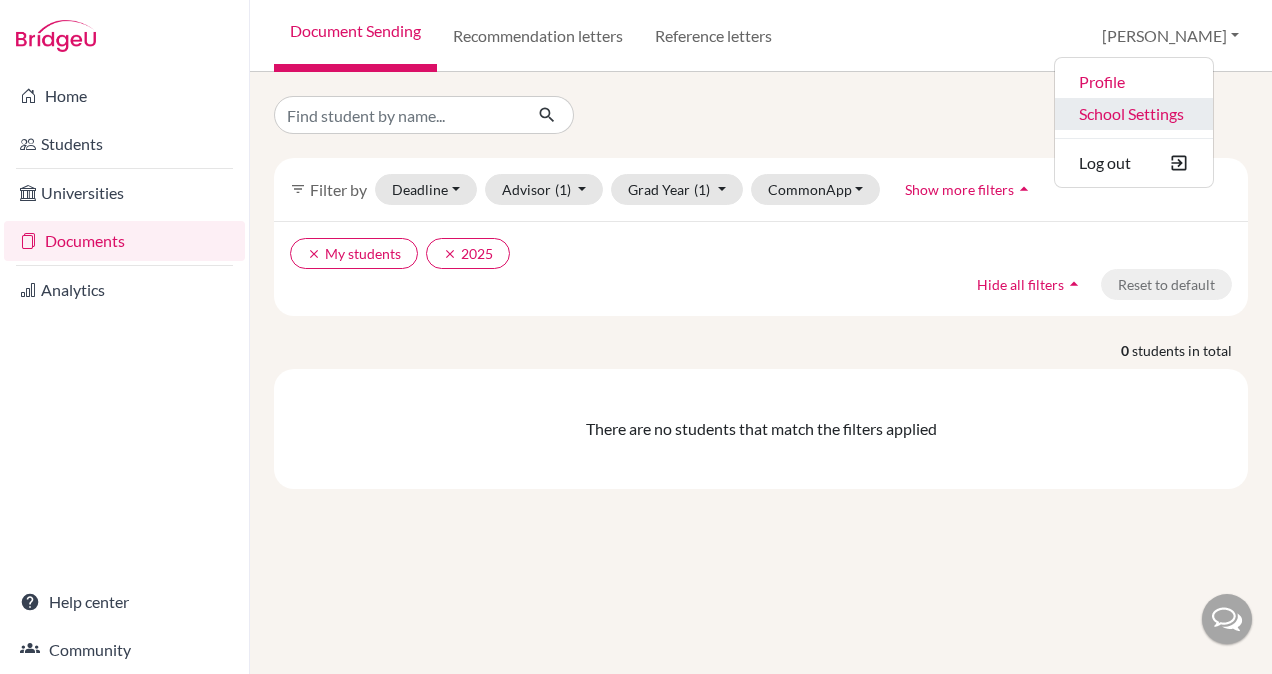 click on "School Settings" at bounding box center (1134, 114) 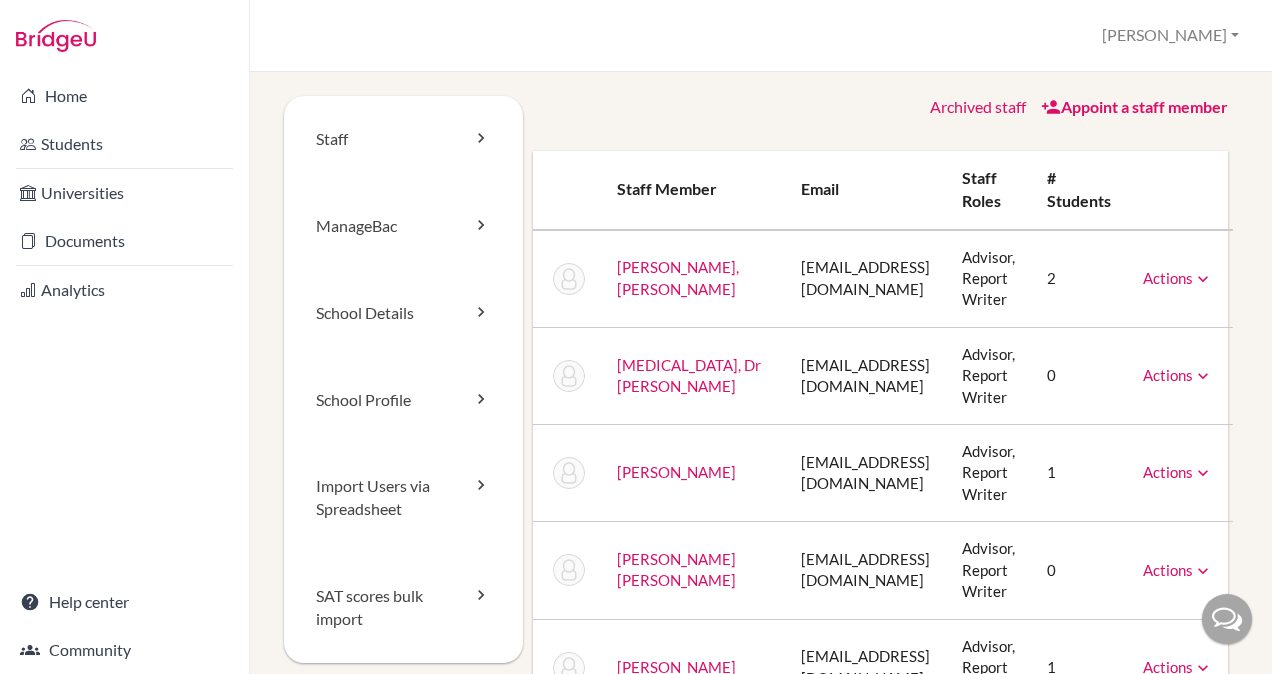 scroll, scrollTop: 0, scrollLeft: 0, axis: both 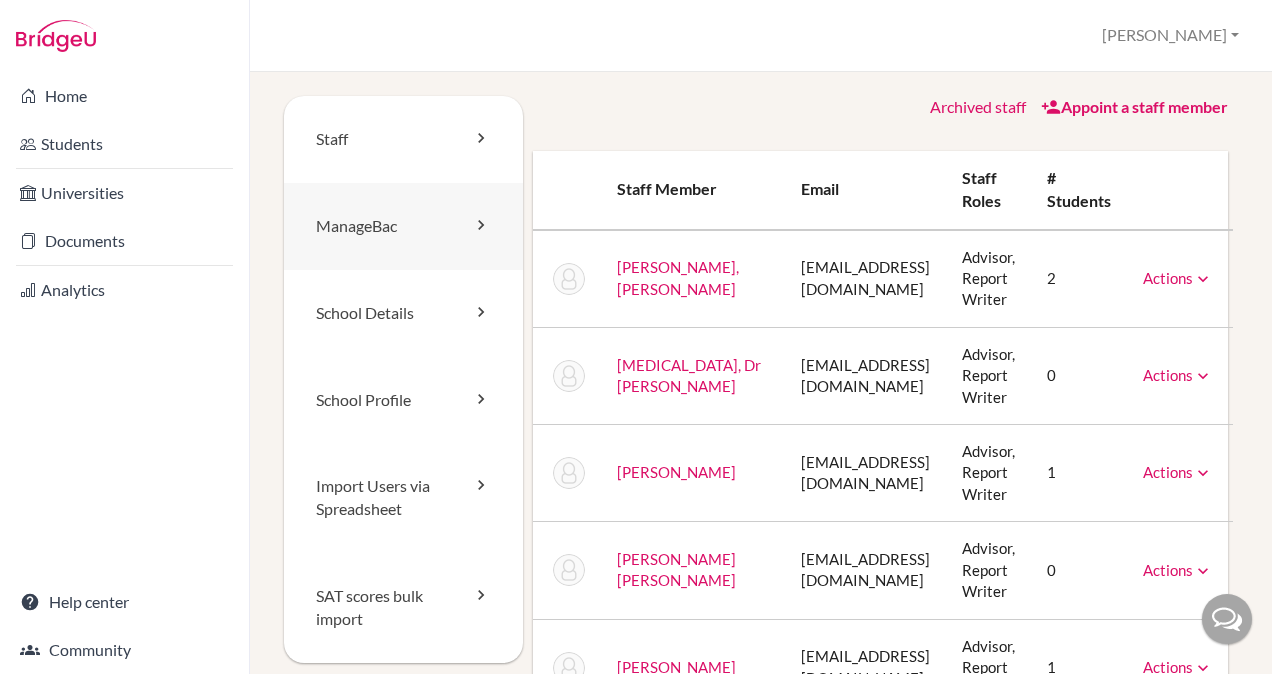 click on "ManageBac" at bounding box center [403, 226] 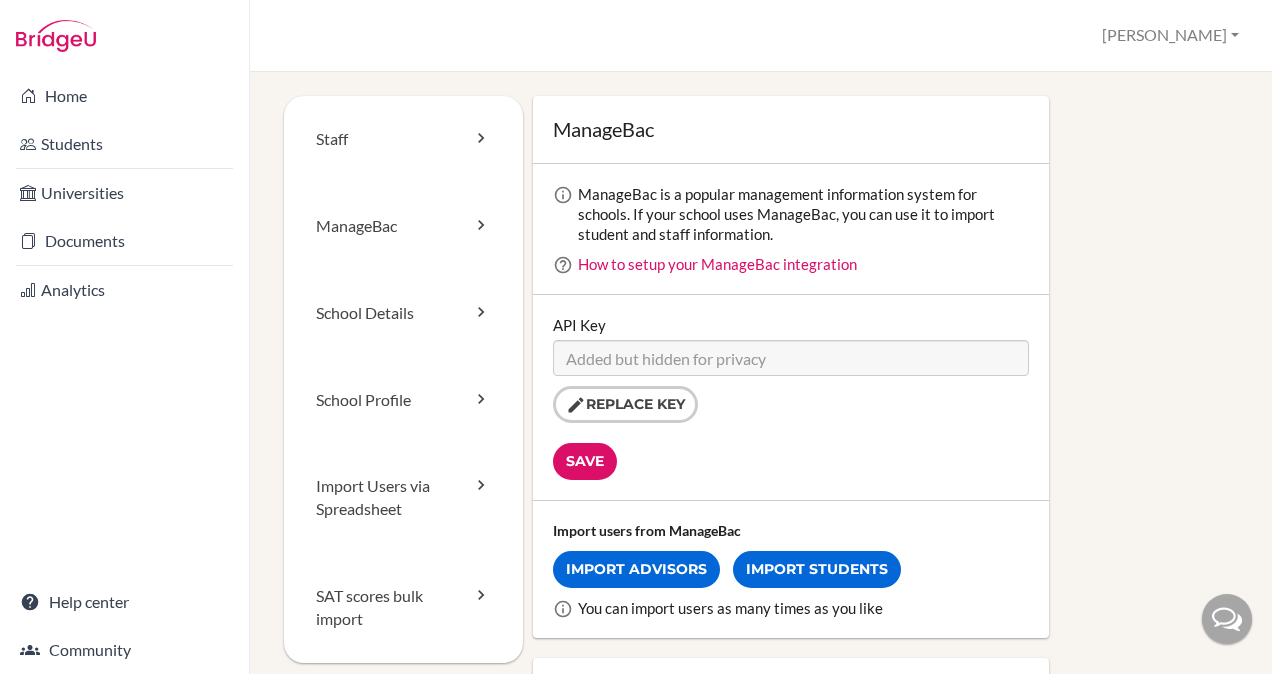 scroll, scrollTop: 0, scrollLeft: 0, axis: both 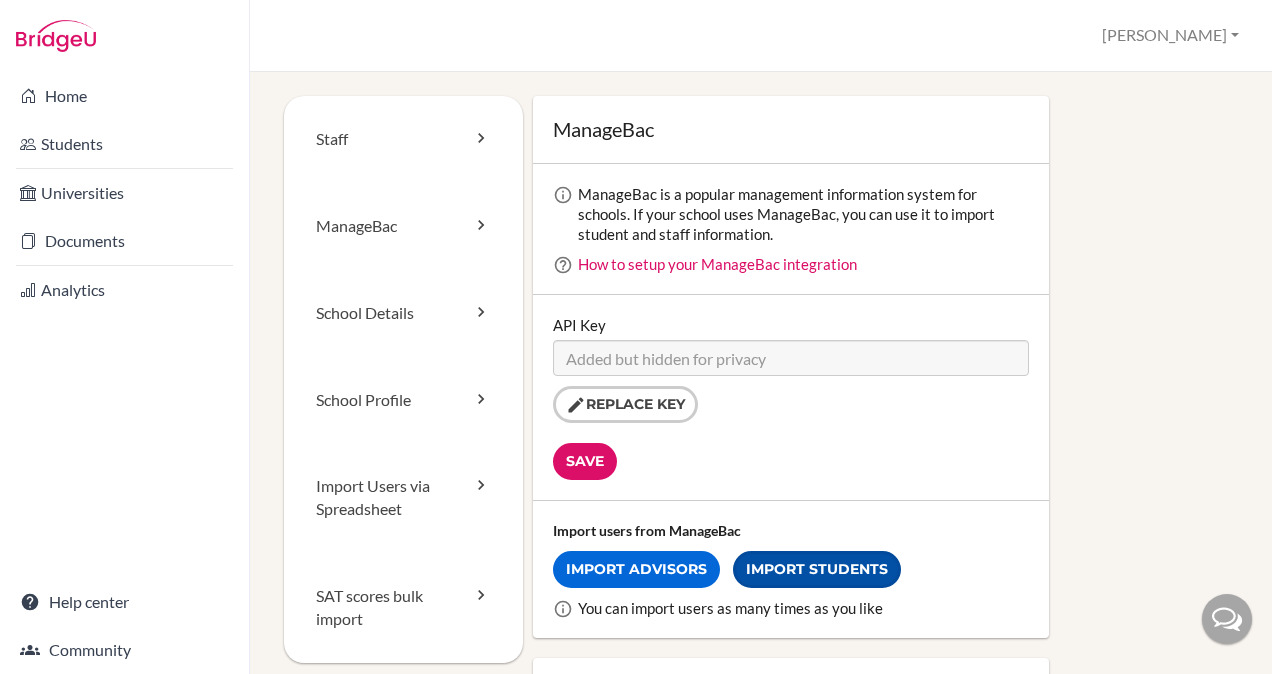 click on "Import Students" at bounding box center (817, 569) 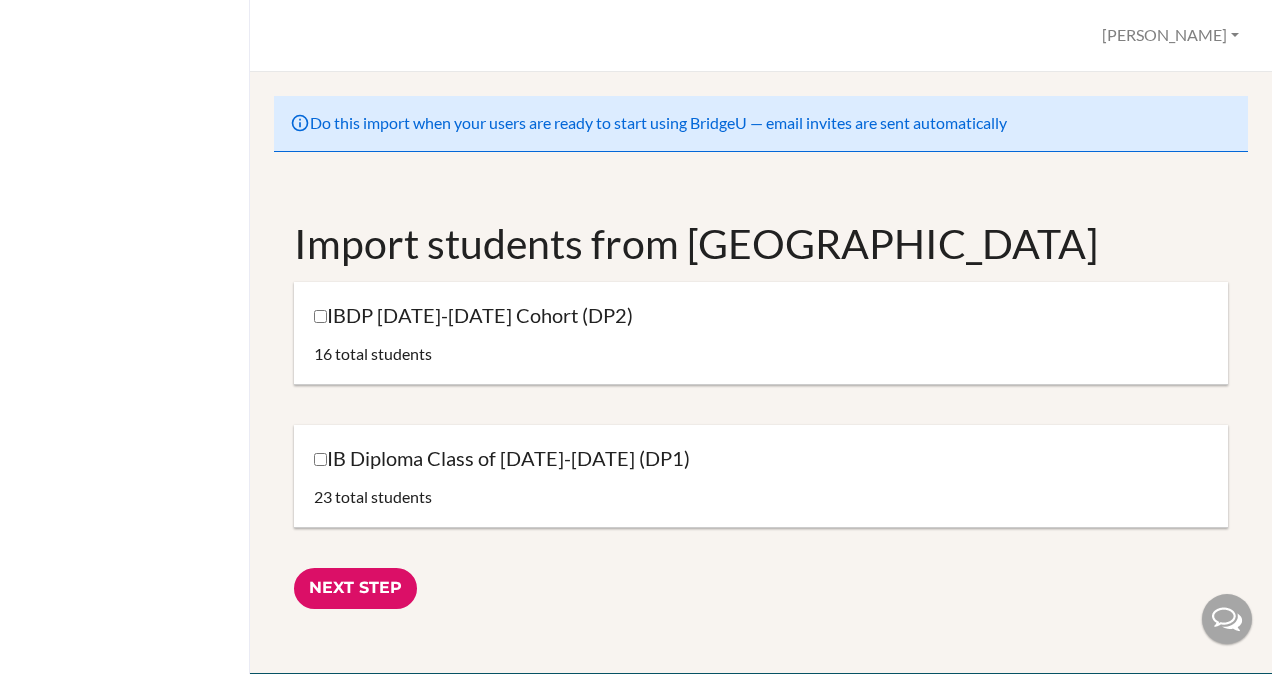 scroll, scrollTop: 0, scrollLeft: 0, axis: both 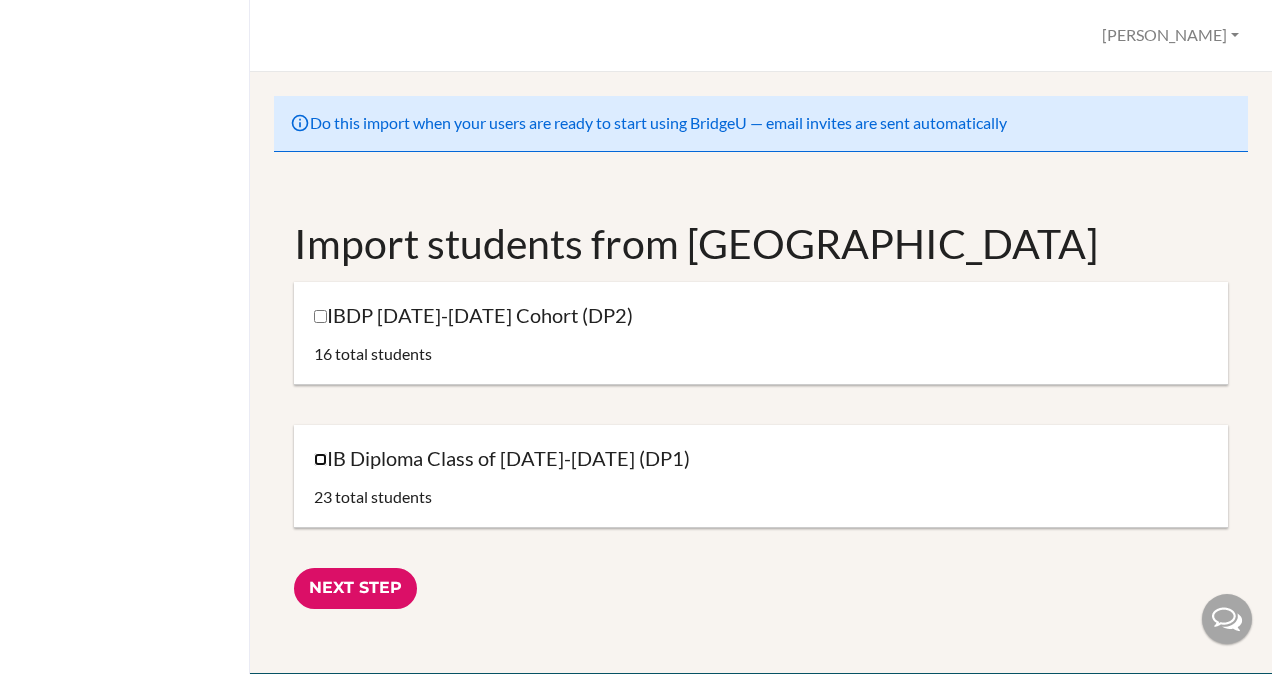 click on "IB Diploma Class of 2025-2027 (DP1)" at bounding box center [320, 459] 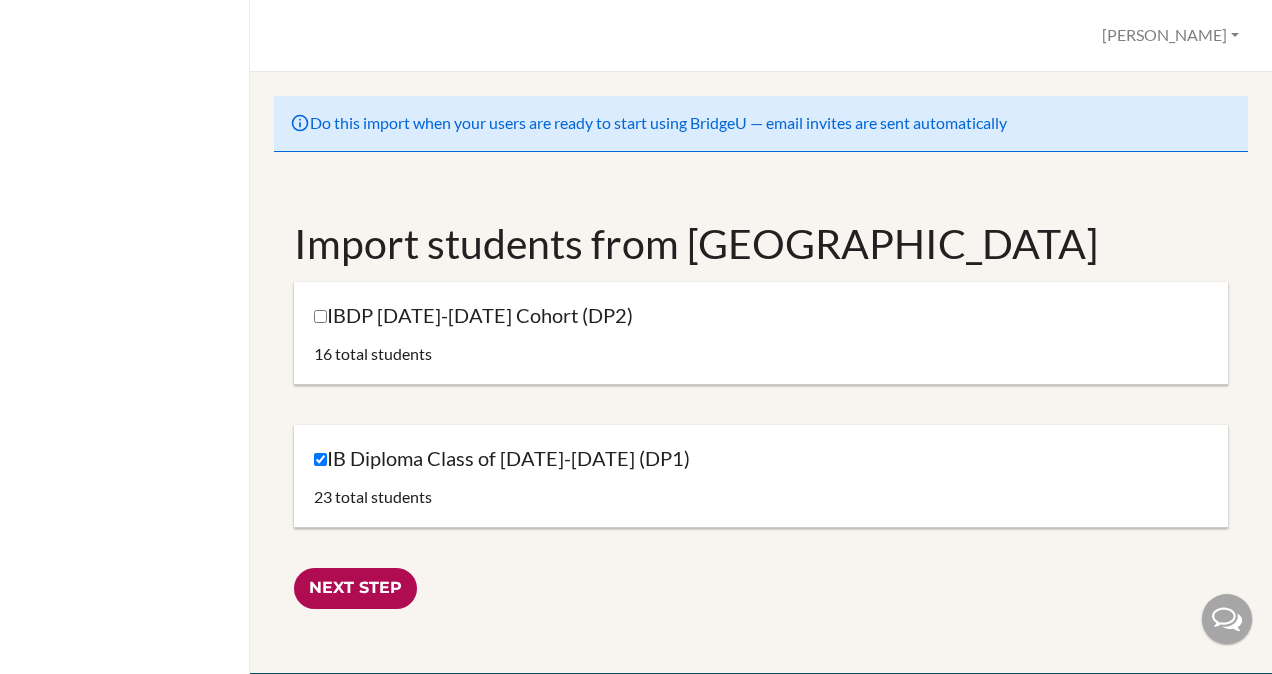 click on "Next Step" at bounding box center [355, 588] 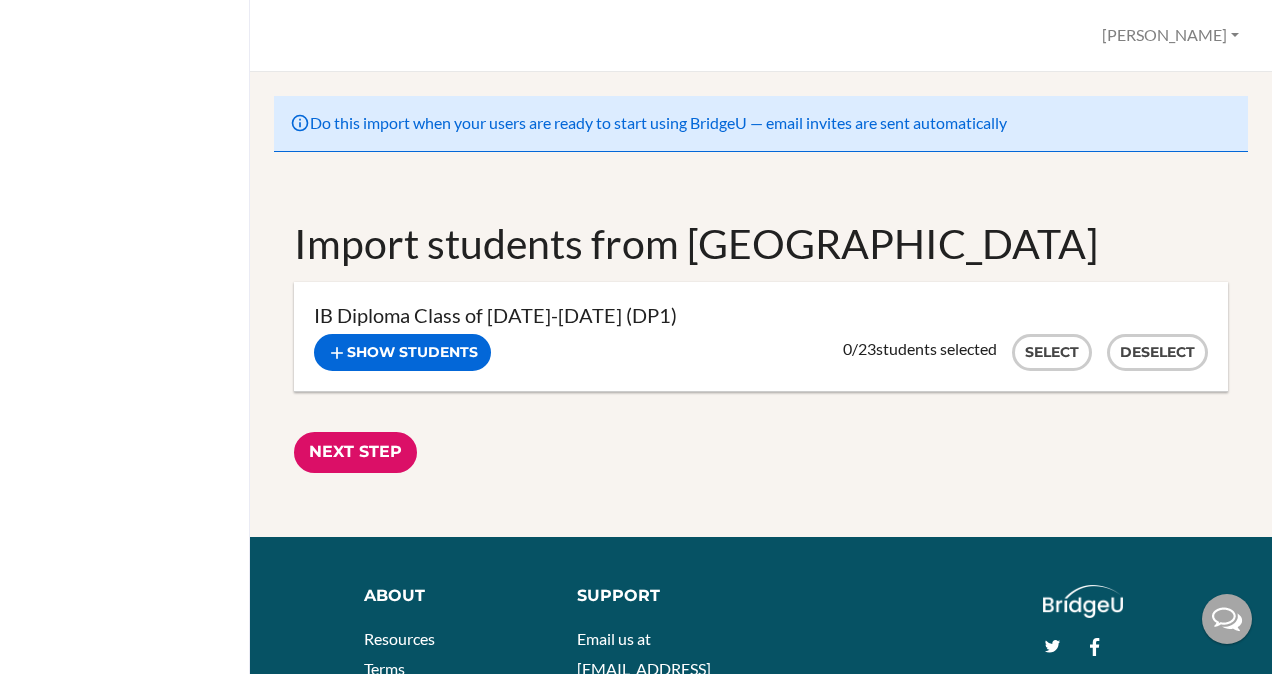 scroll, scrollTop: 0, scrollLeft: 0, axis: both 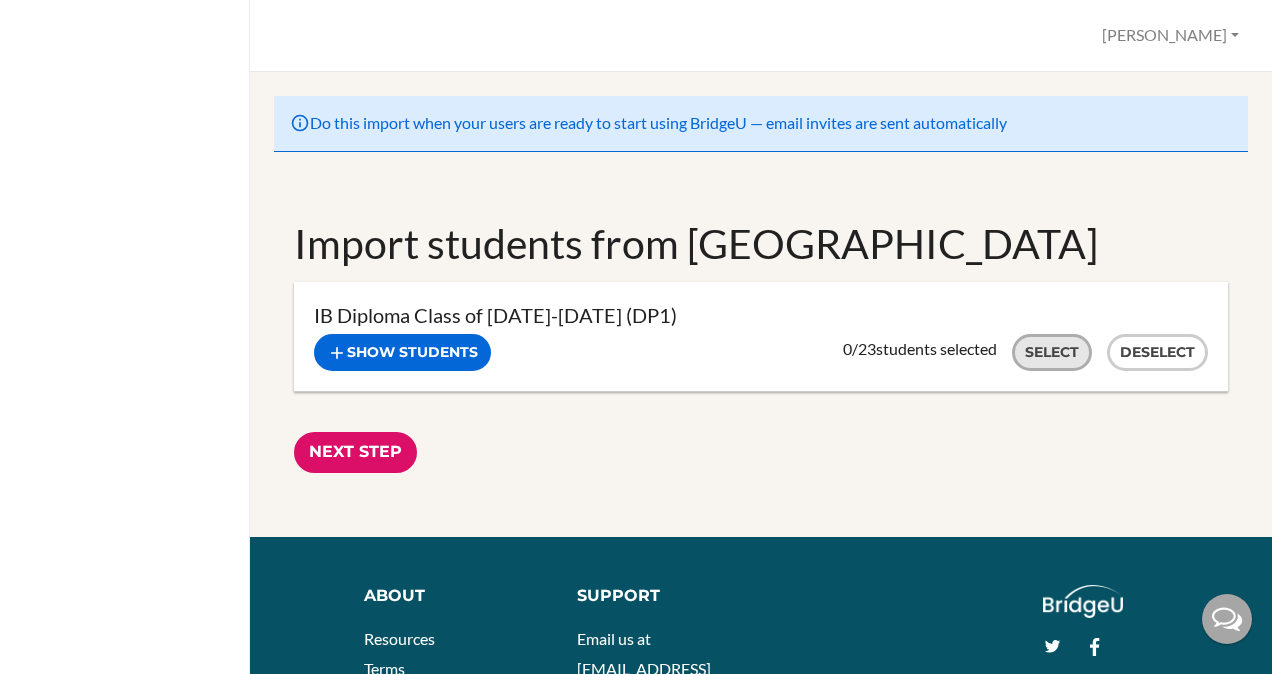 click on "Select" at bounding box center [1052, 352] 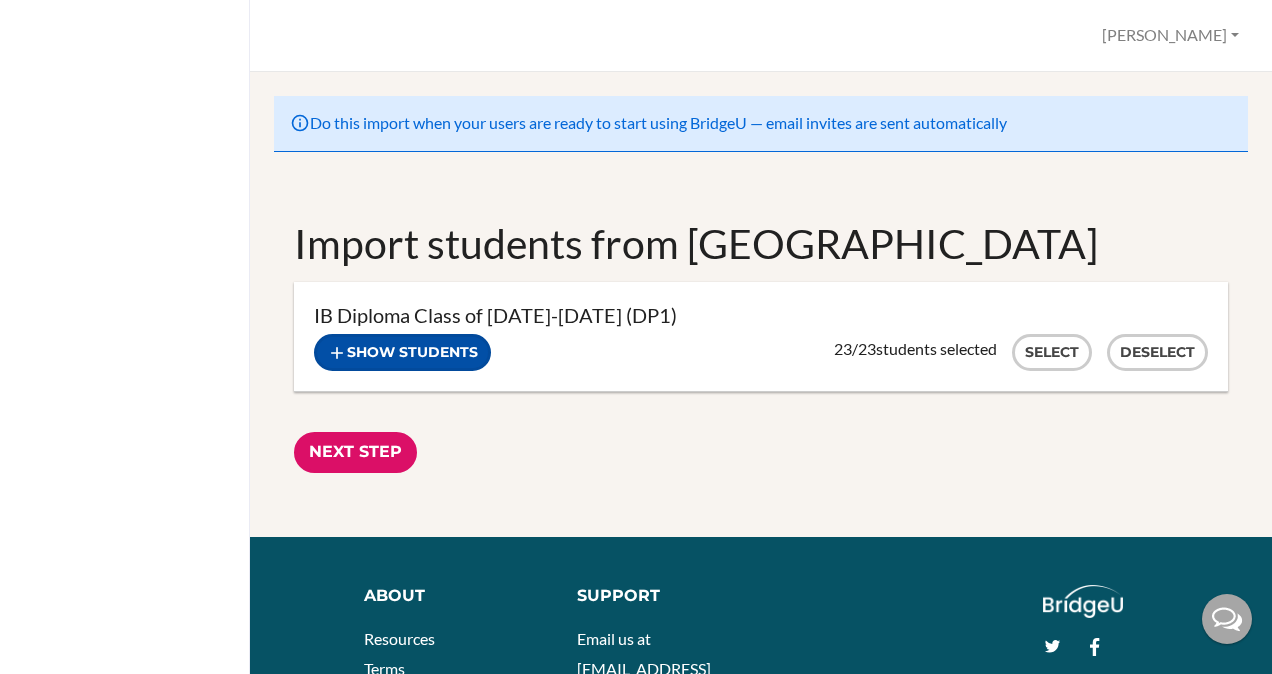 click on "Show students" at bounding box center (402, 352) 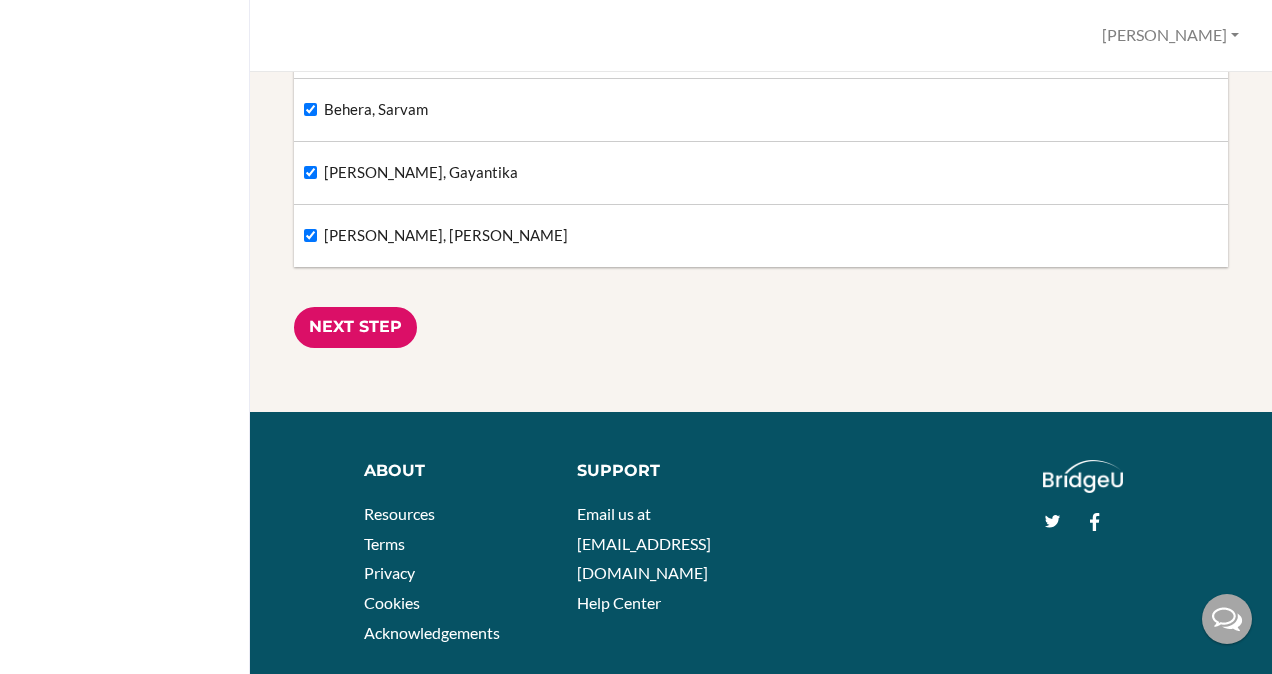 scroll, scrollTop: 1406, scrollLeft: 0, axis: vertical 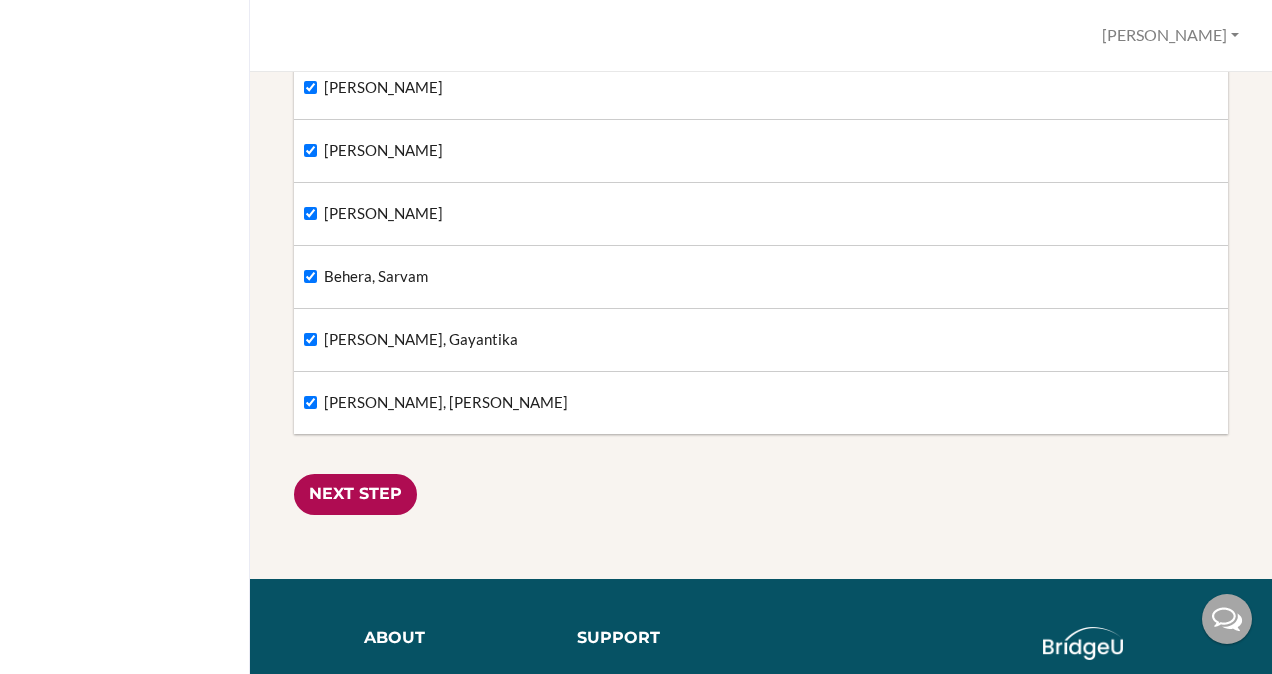 click on "Next Step" at bounding box center (355, 494) 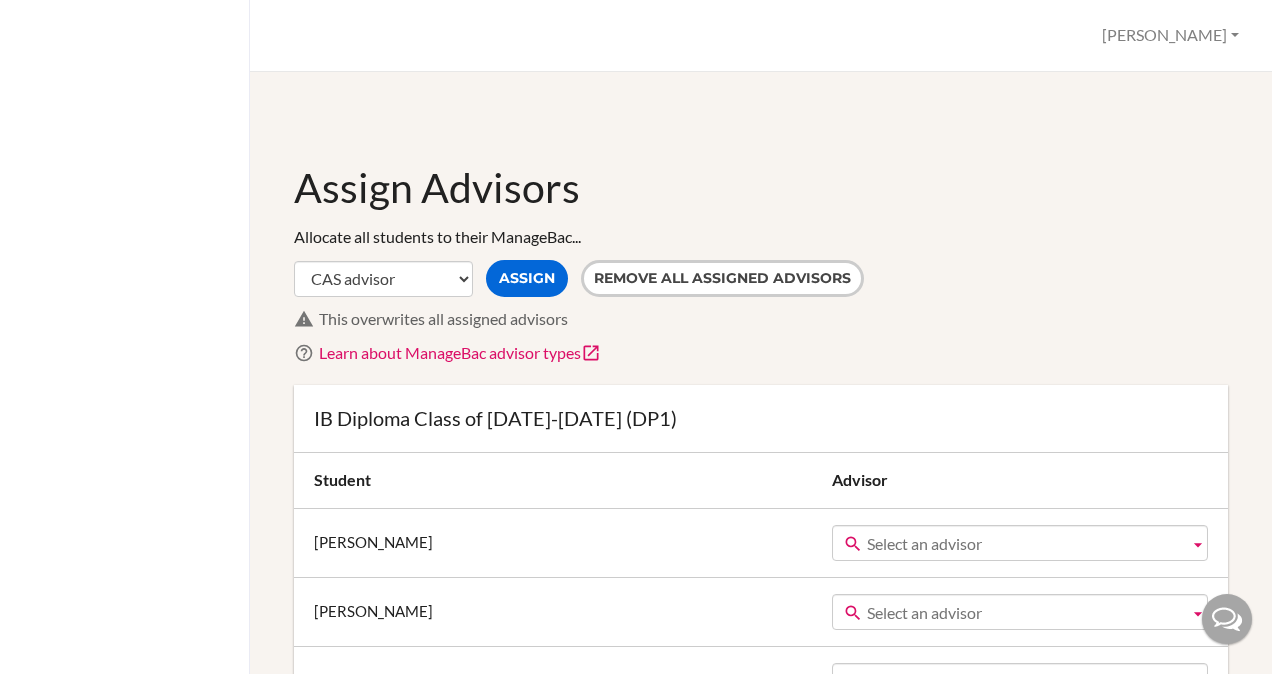 scroll, scrollTop: 0, scrollLeft: 0, axis: both 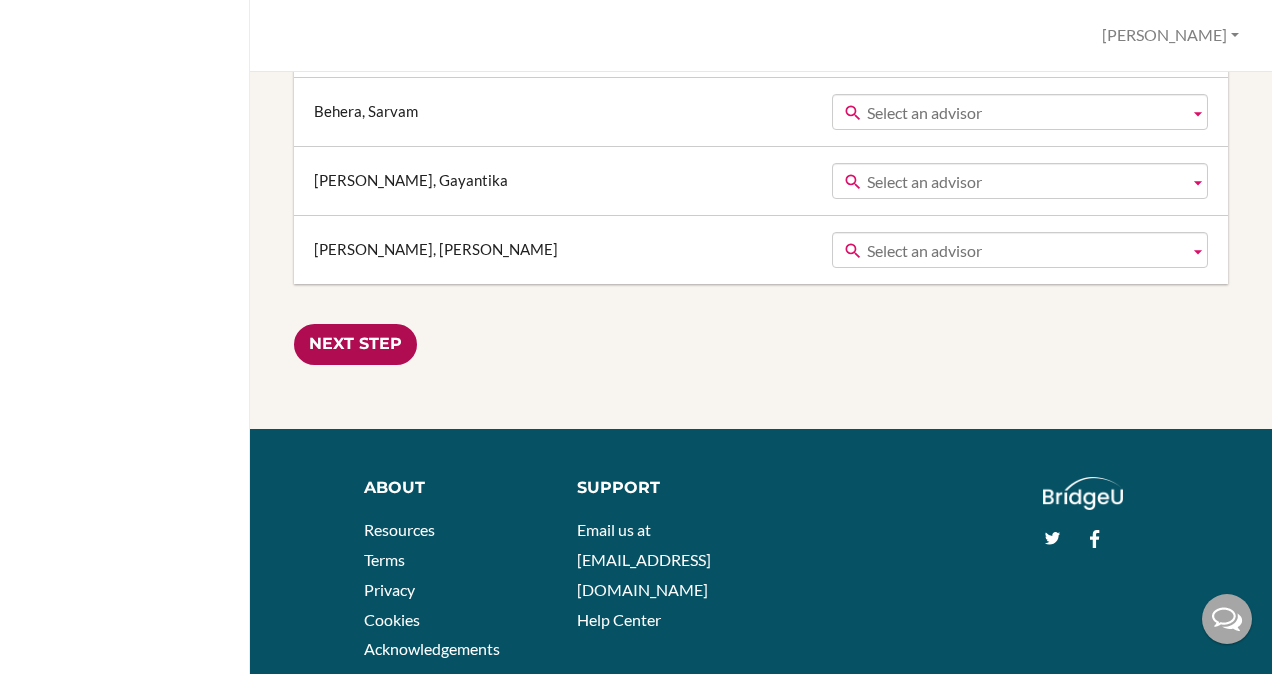 click on "Next Step" at bounding box center (355, 344) 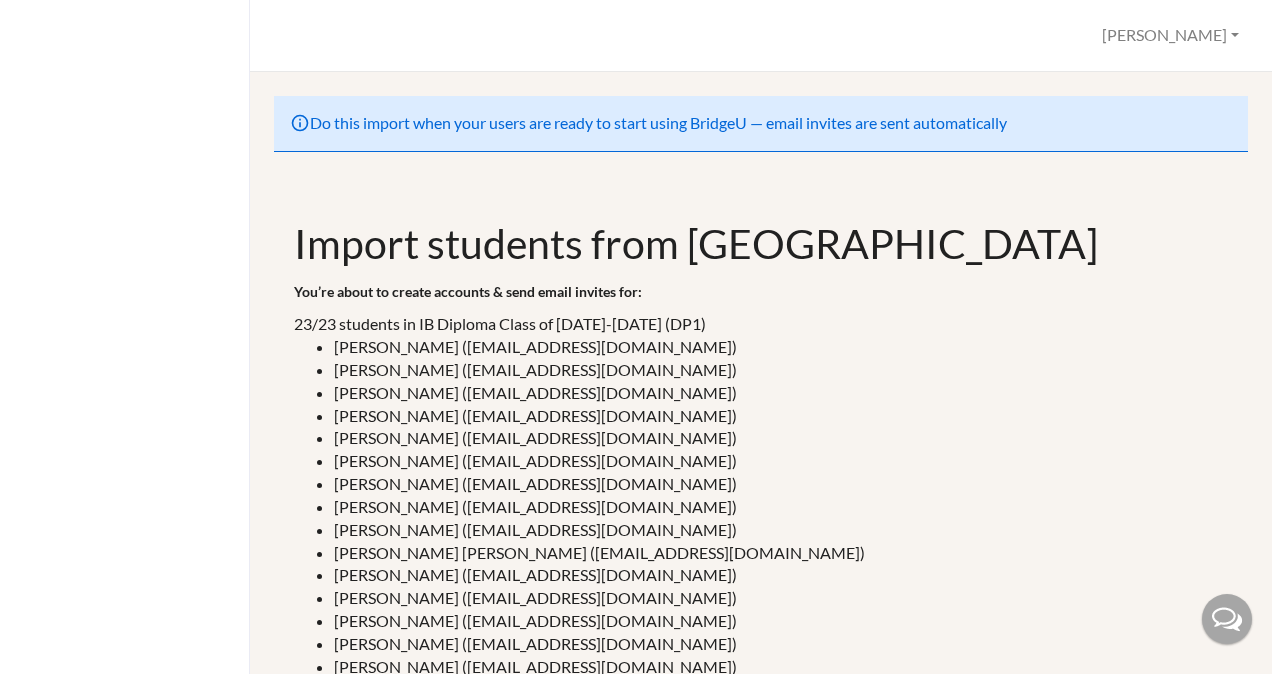 scroll, scrollTop: 0, scrollLeft: 0, axis: both 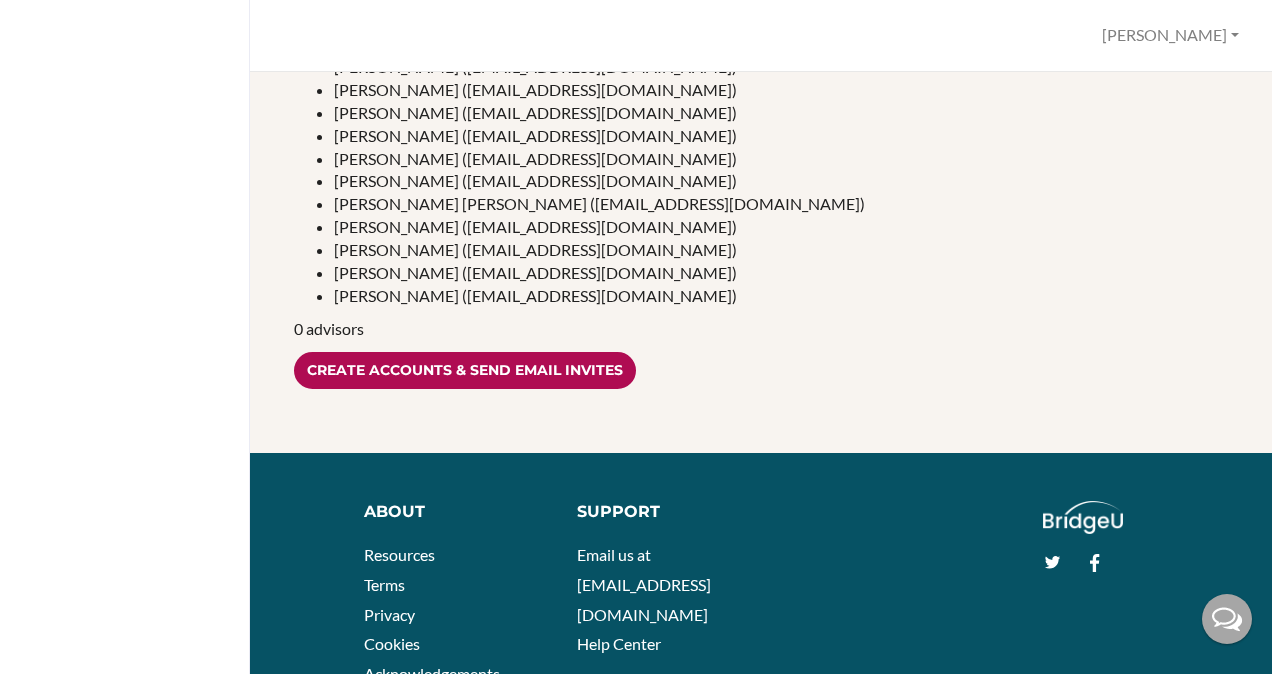 click on "Create accounts & send email invites" at bounding box center [465, 370] 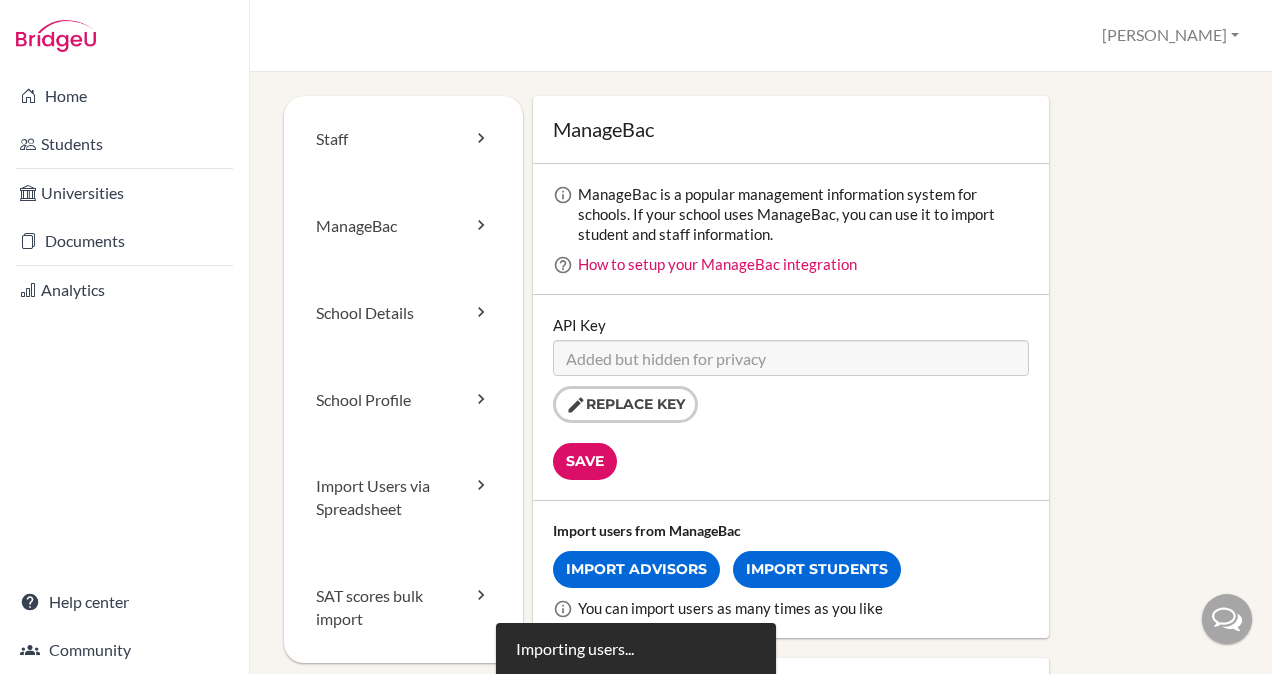 scroll, scrollTop: 0, scrollLeft: 0, axis: both 